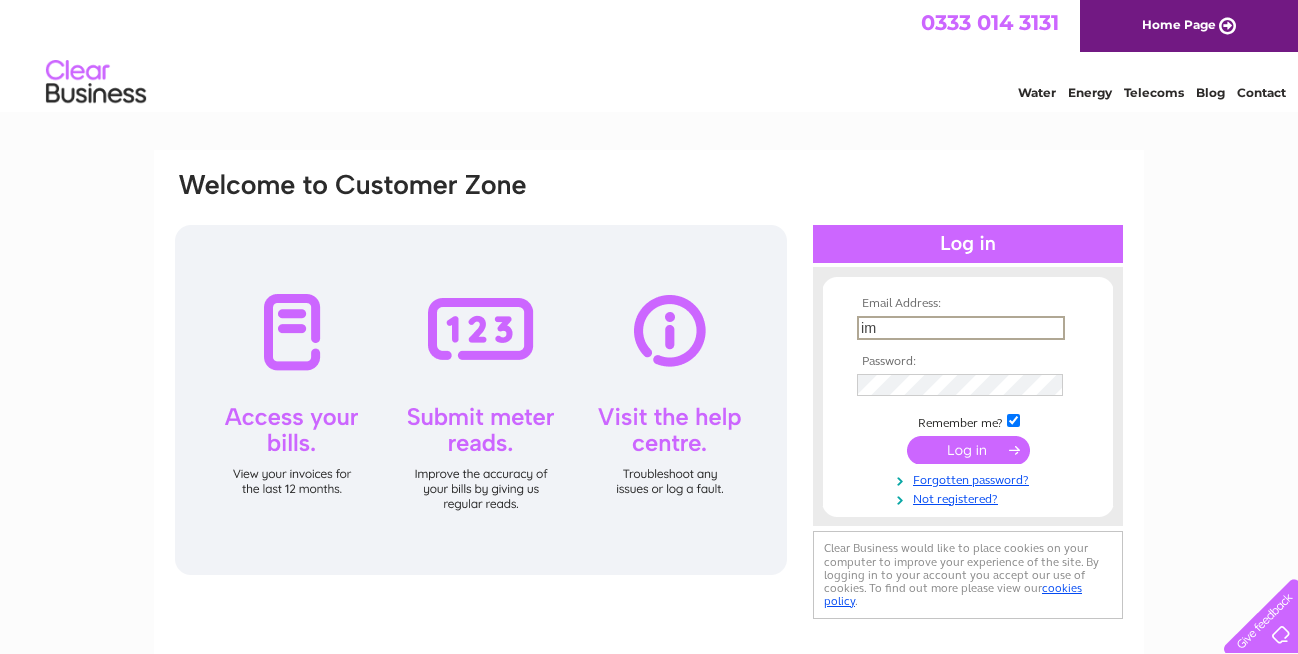 scroll, scrollTop: 0, scrollLeft: 0, axis: both 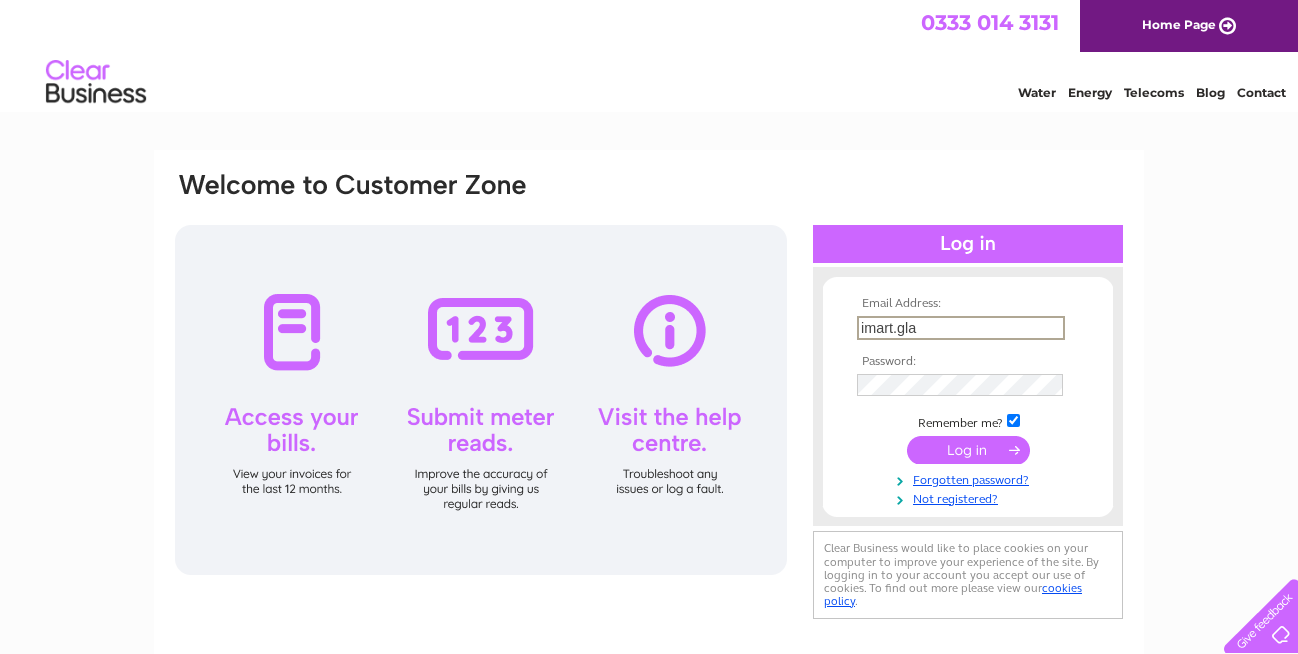 type on "iMart.[CITY]@example.com" 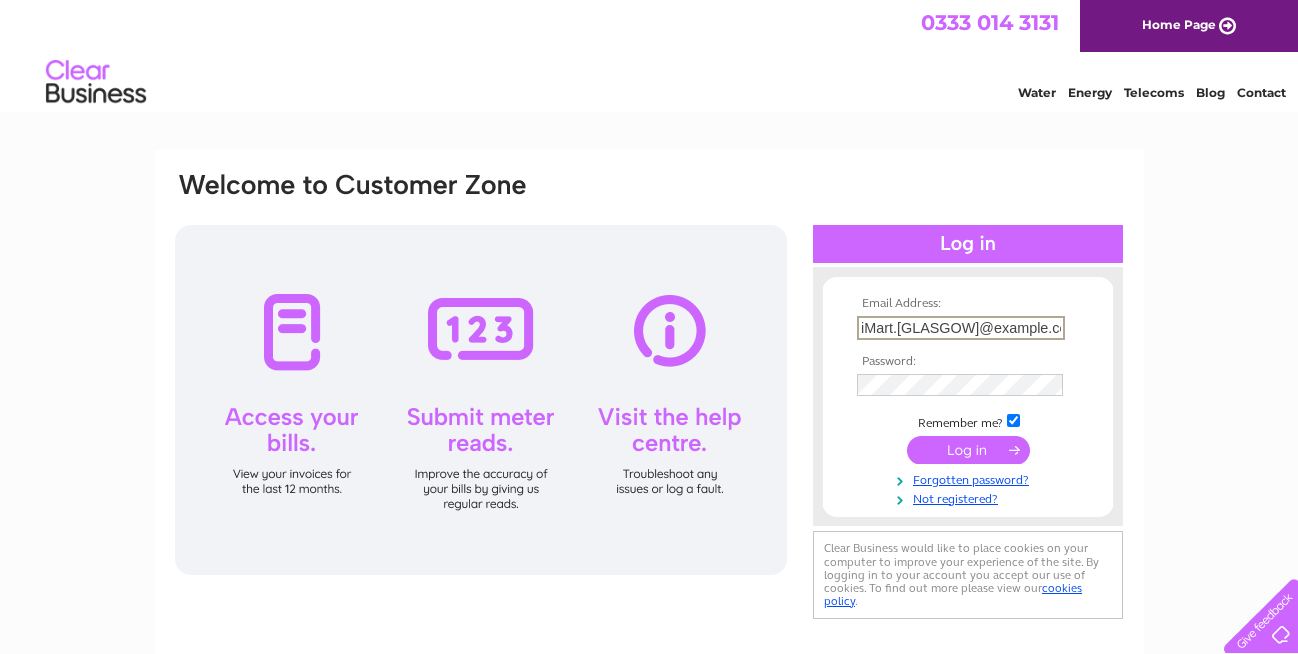 click at bounding box center (968, 385) 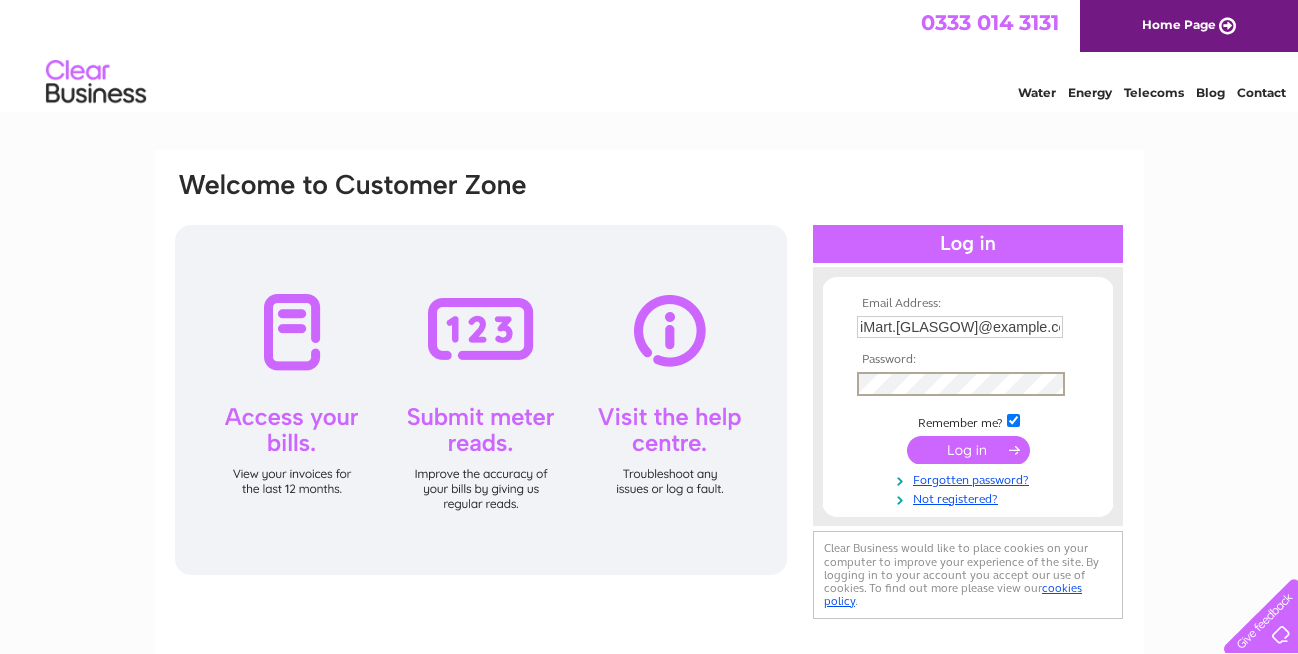 click at bounding box center (968, 450) 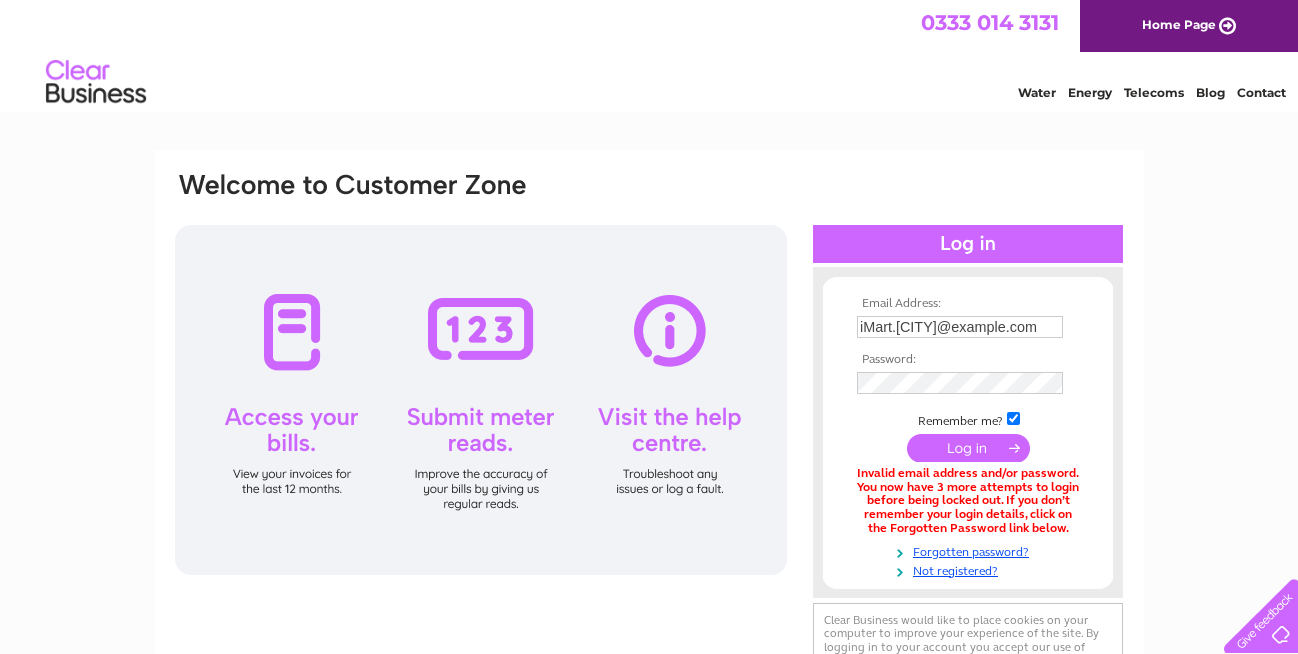 scroll, scrollTop: 0, scrollLeft: 0, axis: both 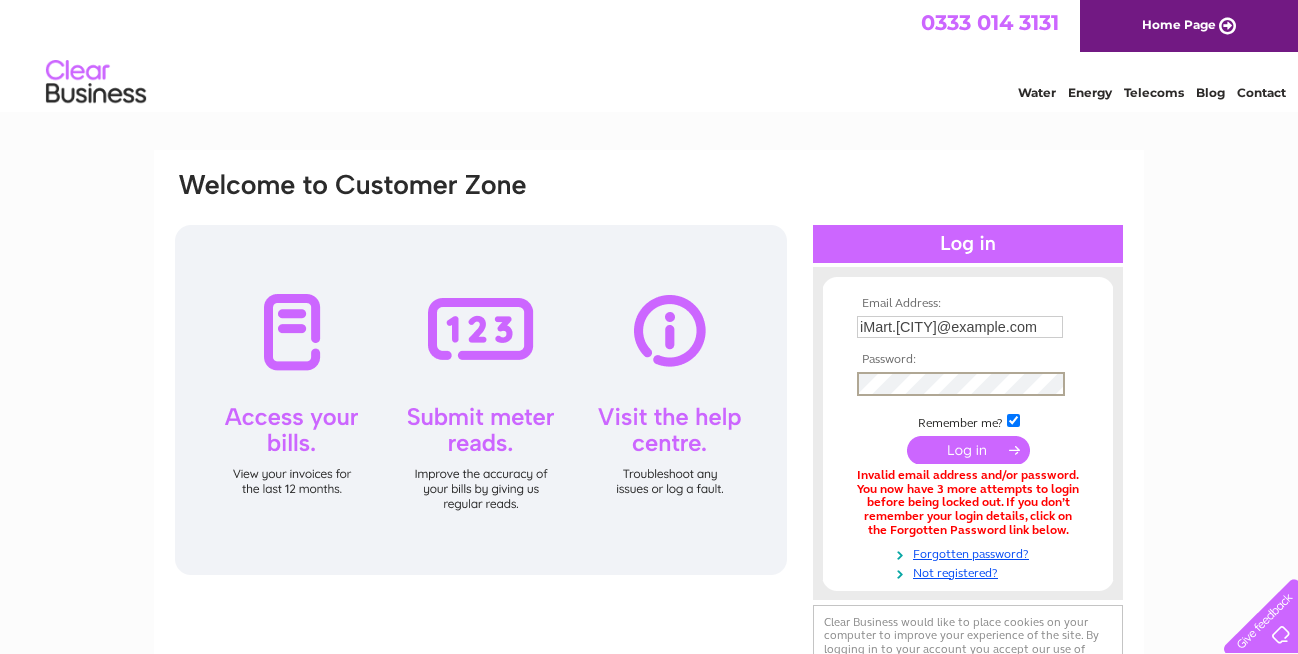 click at bounding box center (968, 450) 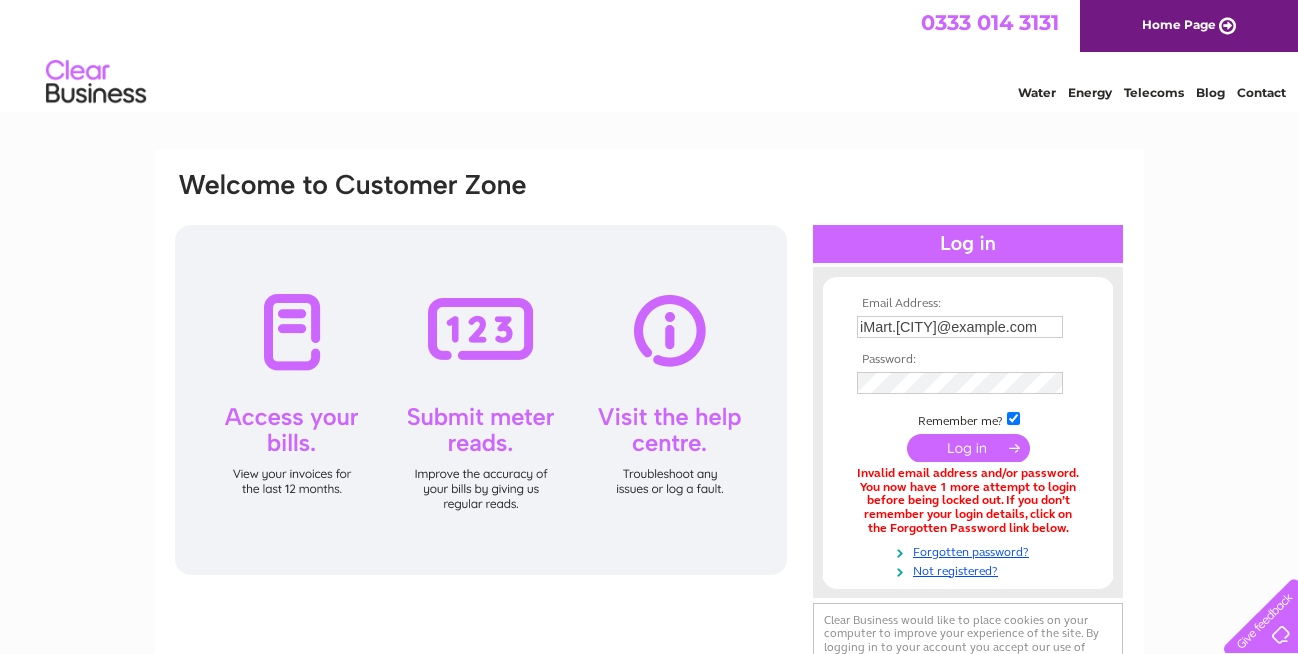 scroll, scrollTop: 0, scrollLeft: 0, axis: both 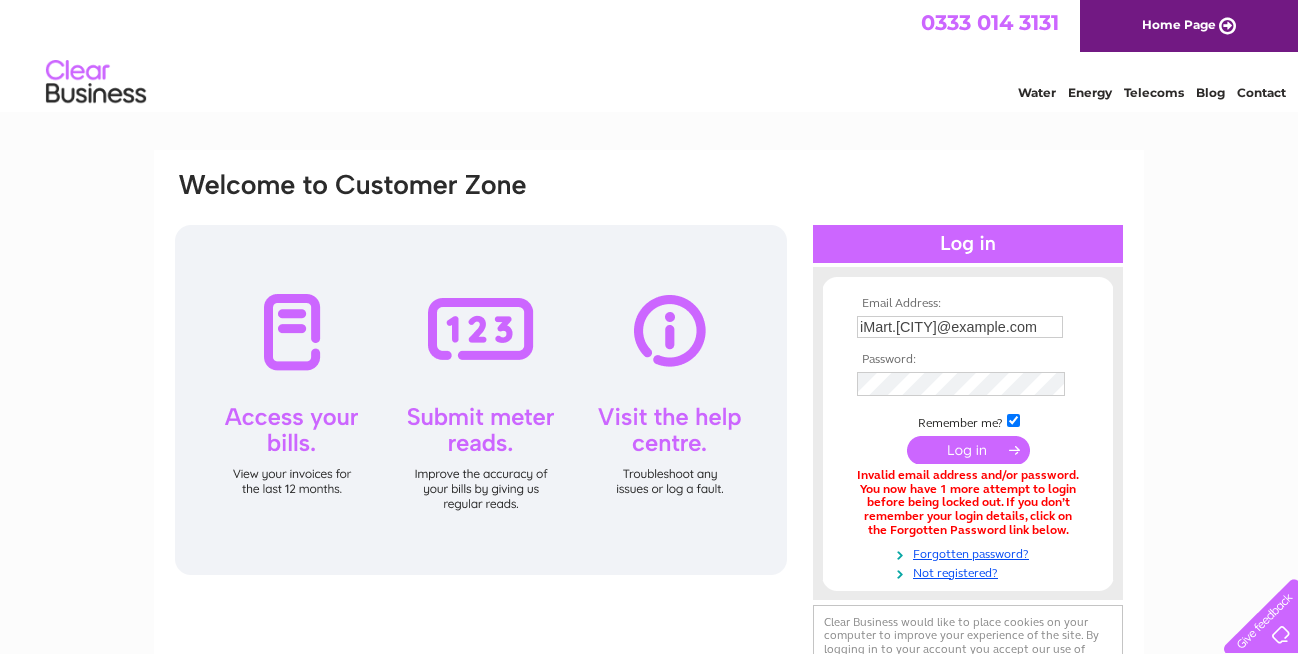 click at bounding box center [968, 450] 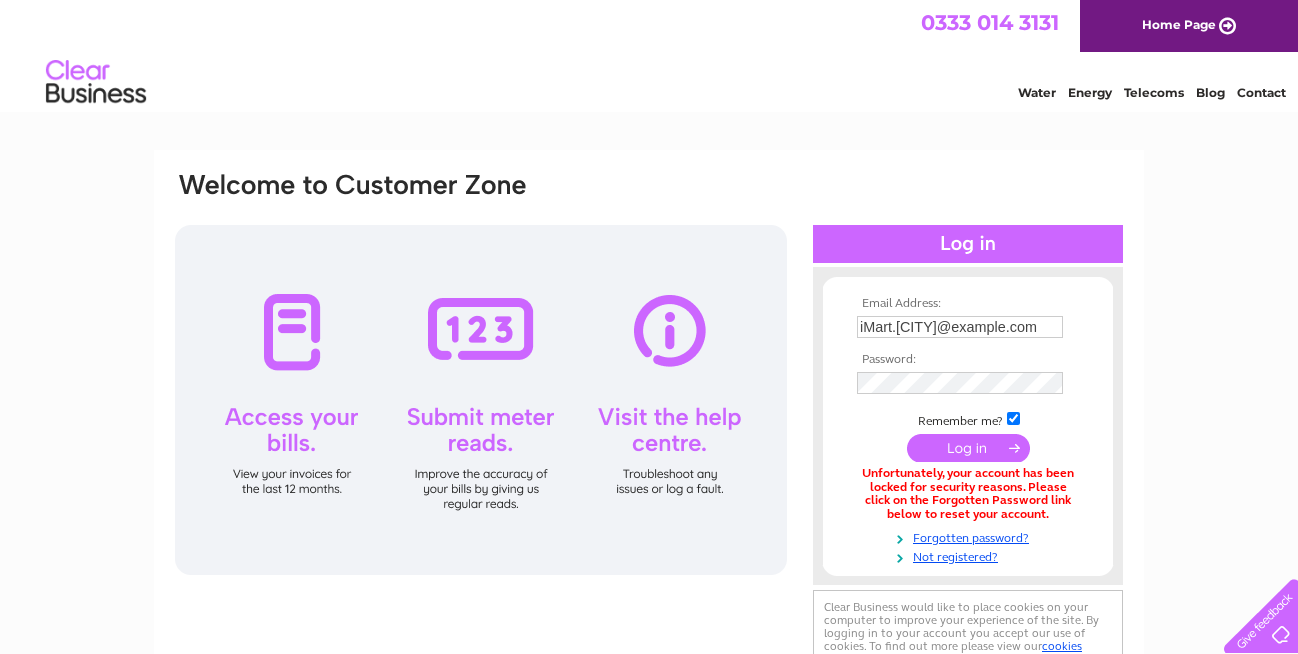 scroll, scrollTop: 0, scrollLeft: 0, axis: both 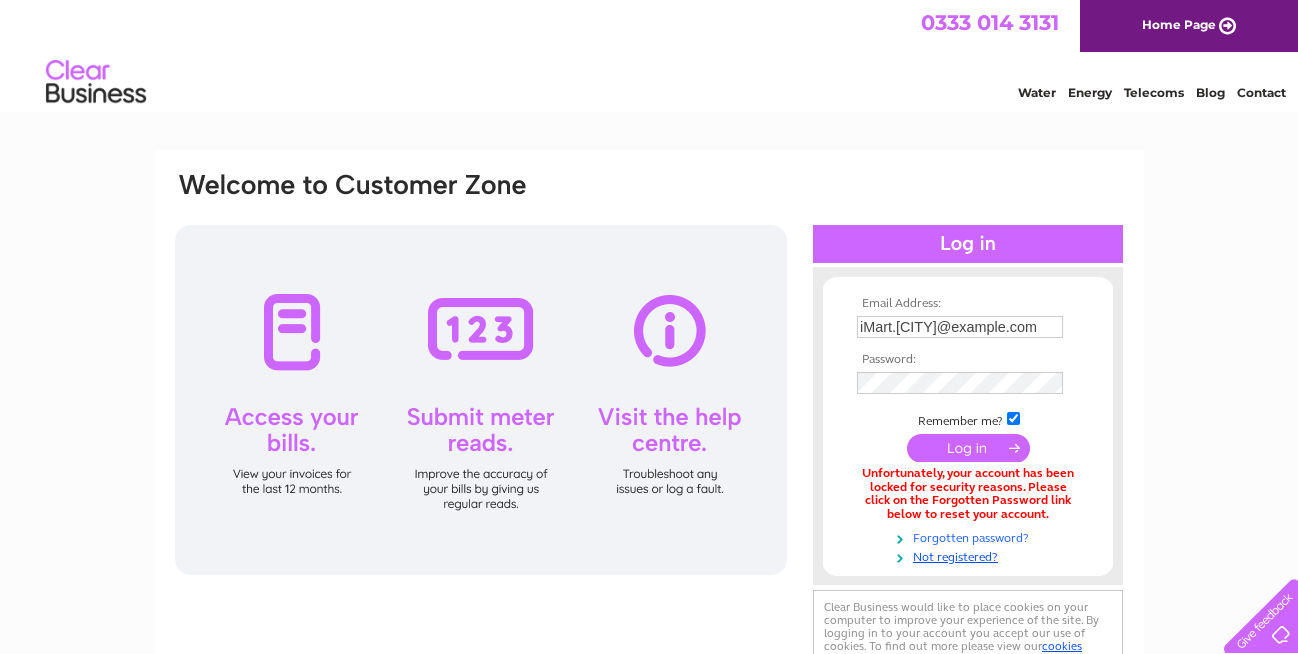 click on "Forgotten password?" at bounding box center [970, 536] 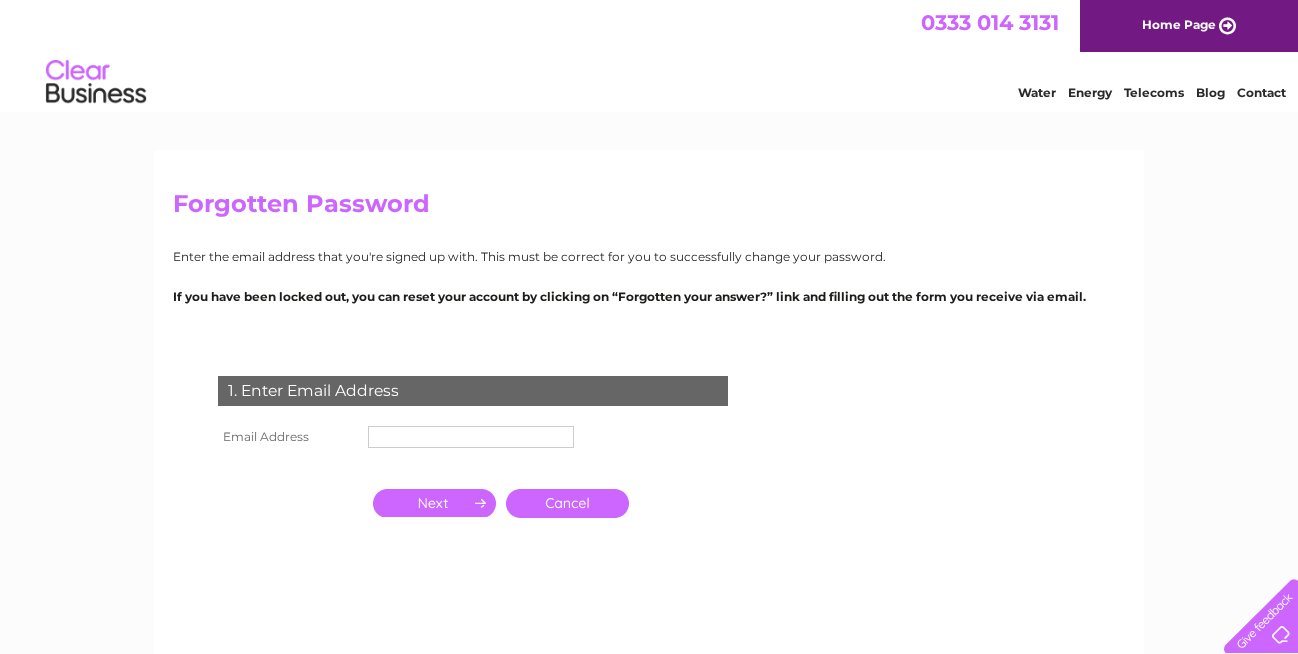 scroll, scrollTop: 0, scrollLeft: 0, axis: both 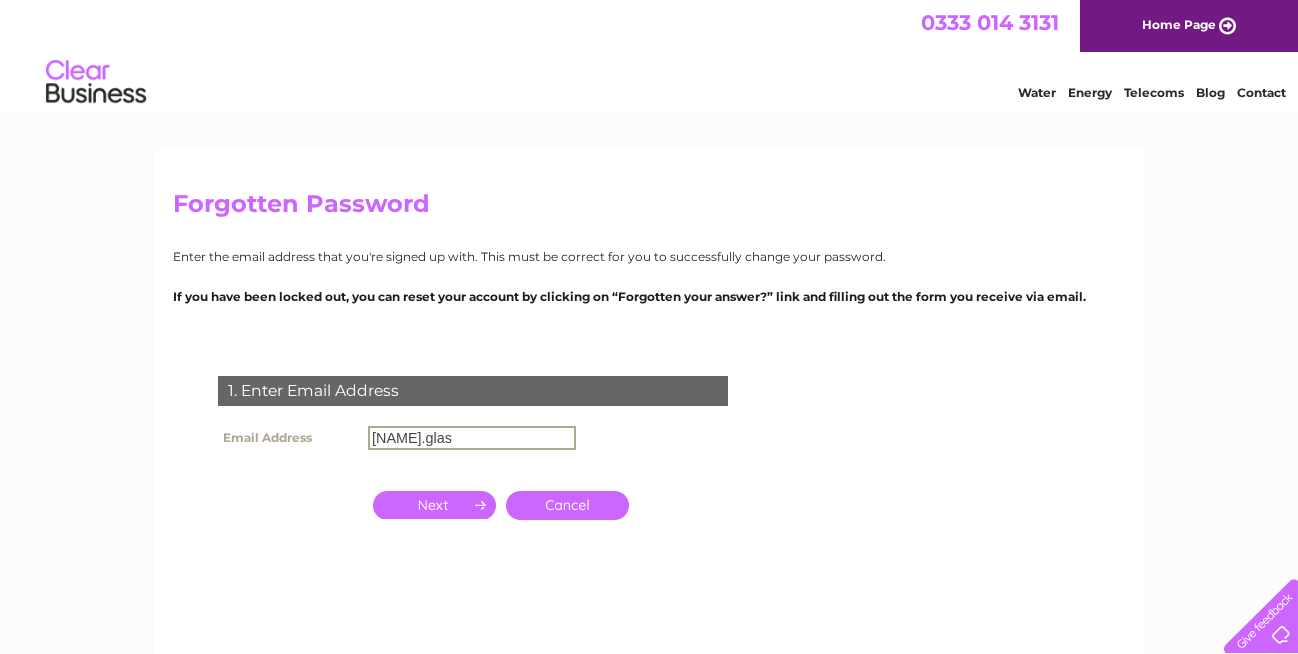 type on "iMart.[CITY]@example.com" 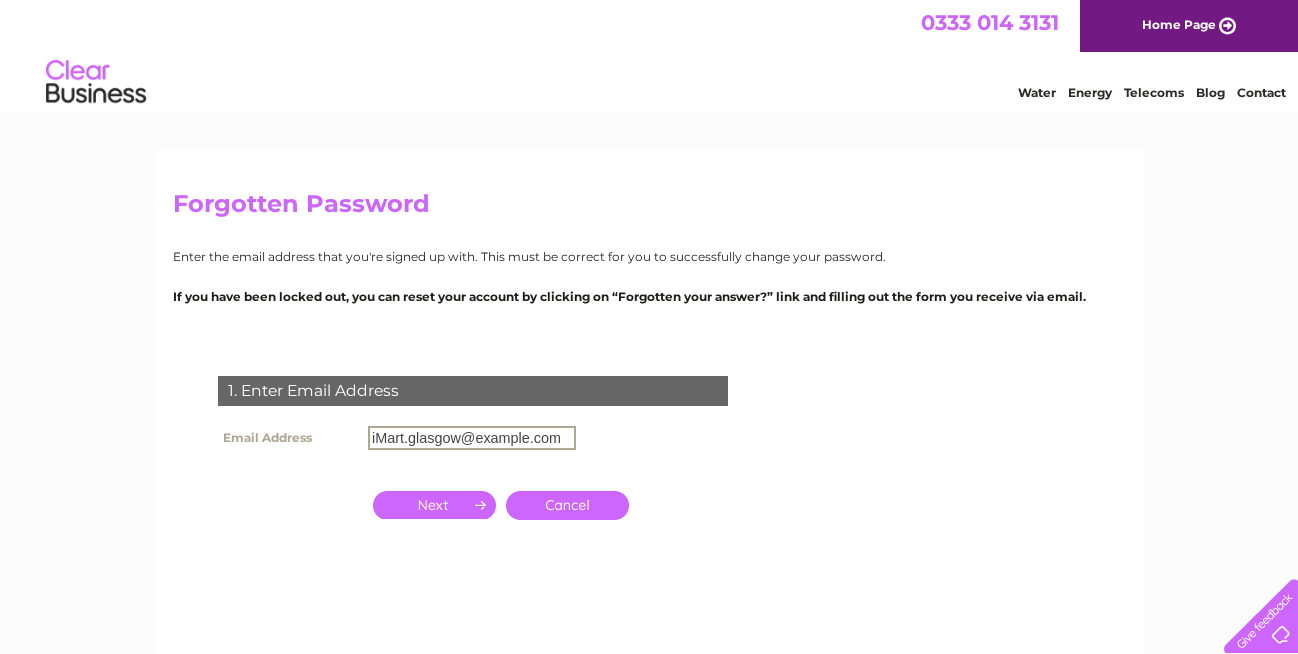 click at bounding box center [434, 505] 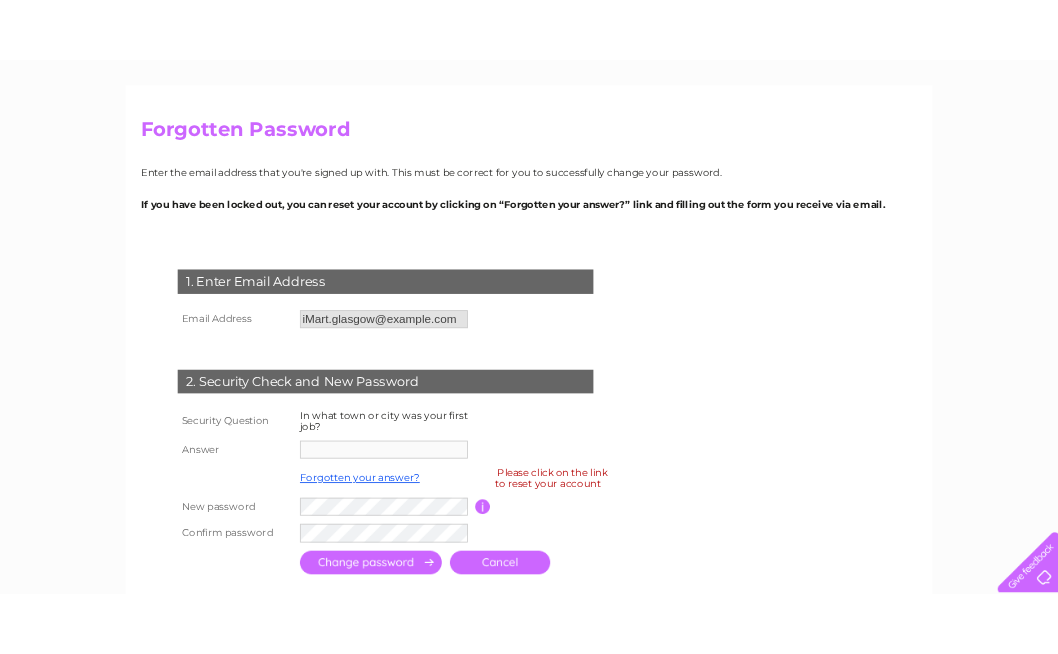 scroll, scrollTop: 134, scrollLeft: 0, axis: vertical 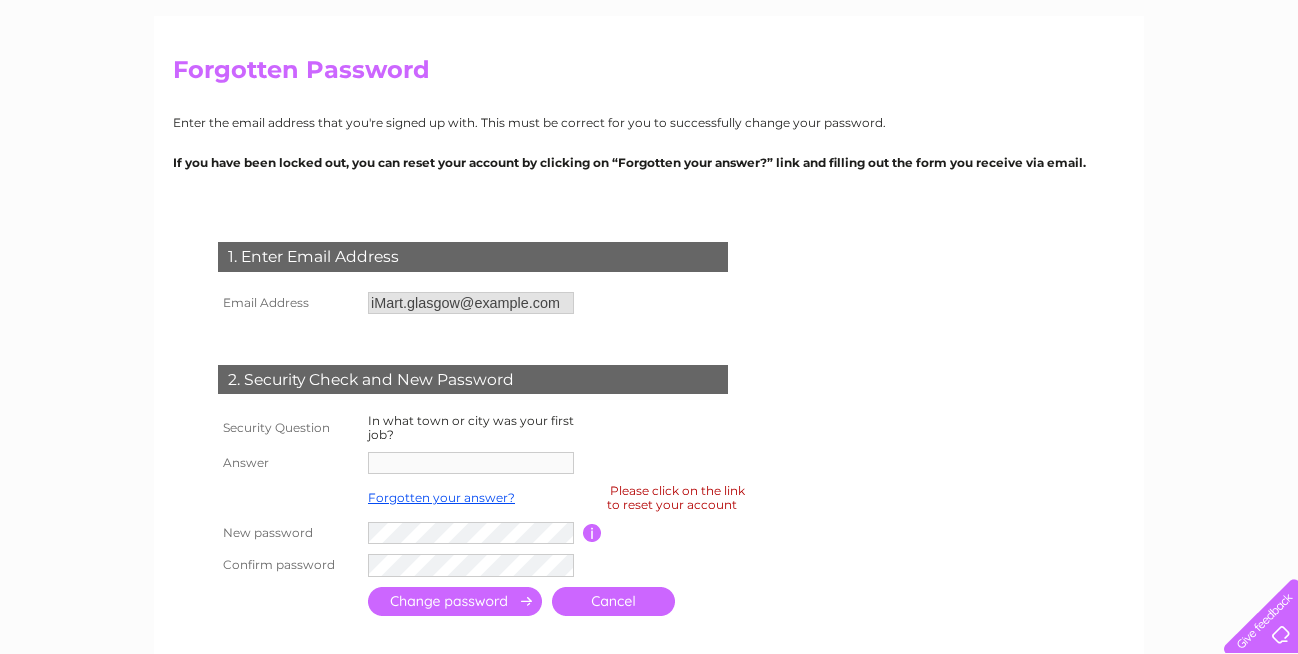 click at bounding box center (473, 463) 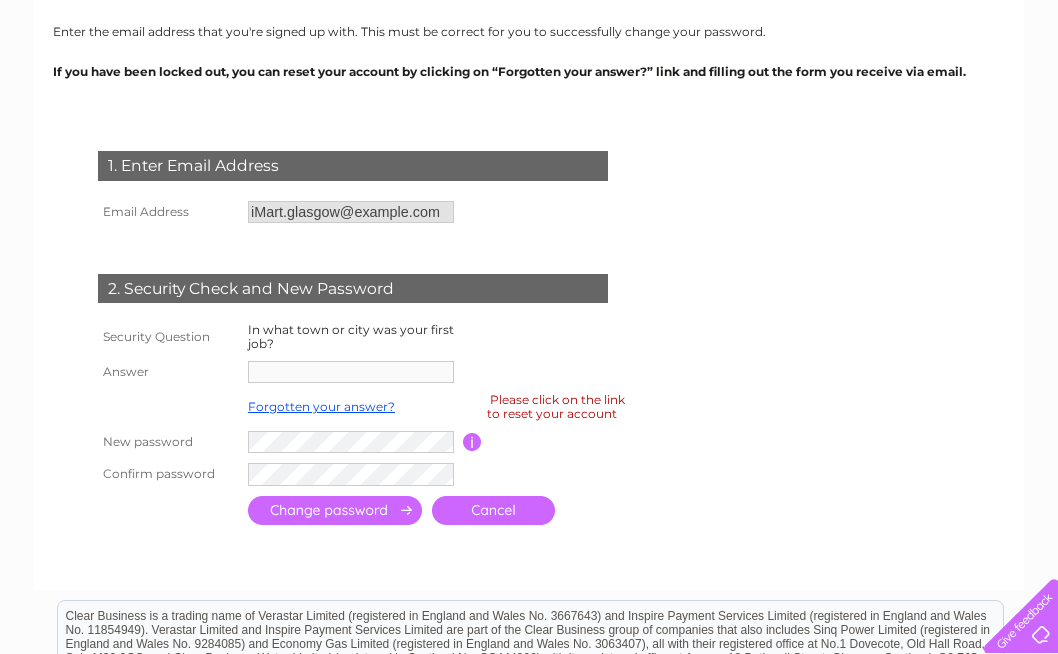 scroll, scrollTop: 257, scrollLeft: 0, axis: vertical 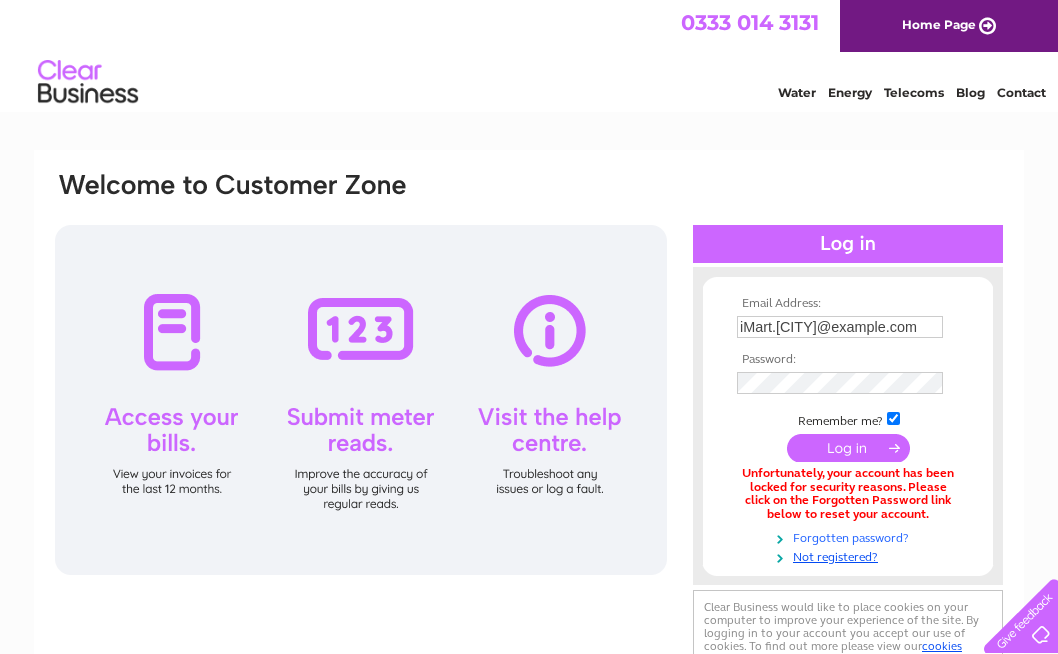 click on "Forgotten password?" at bounding box center [850, 536] 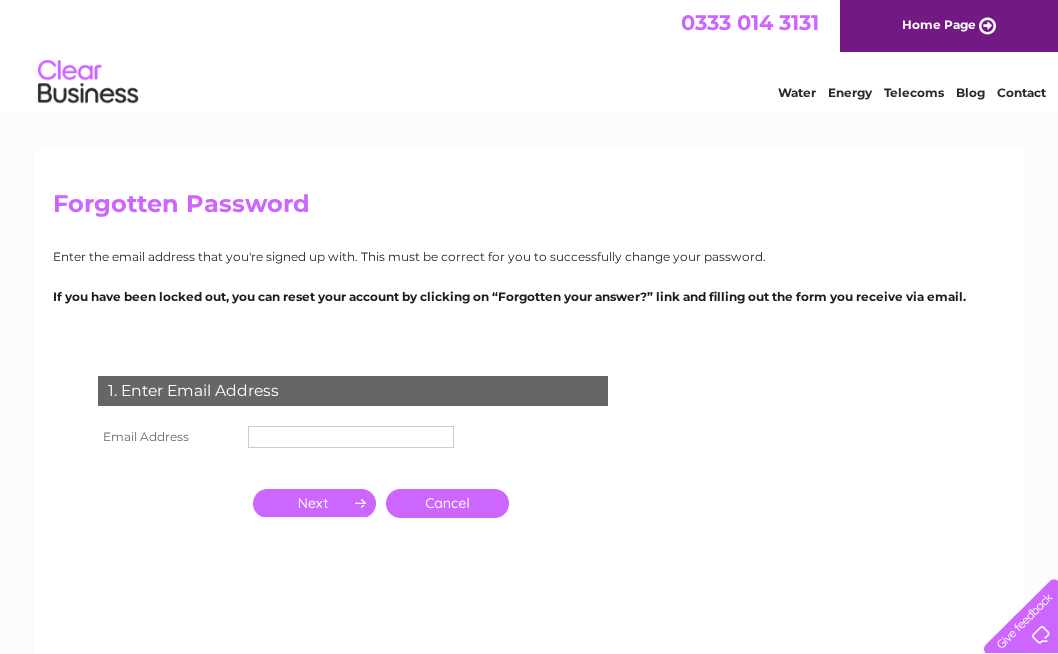 scroll, scrollTop: 0, scrollLeft: 0, axis: both 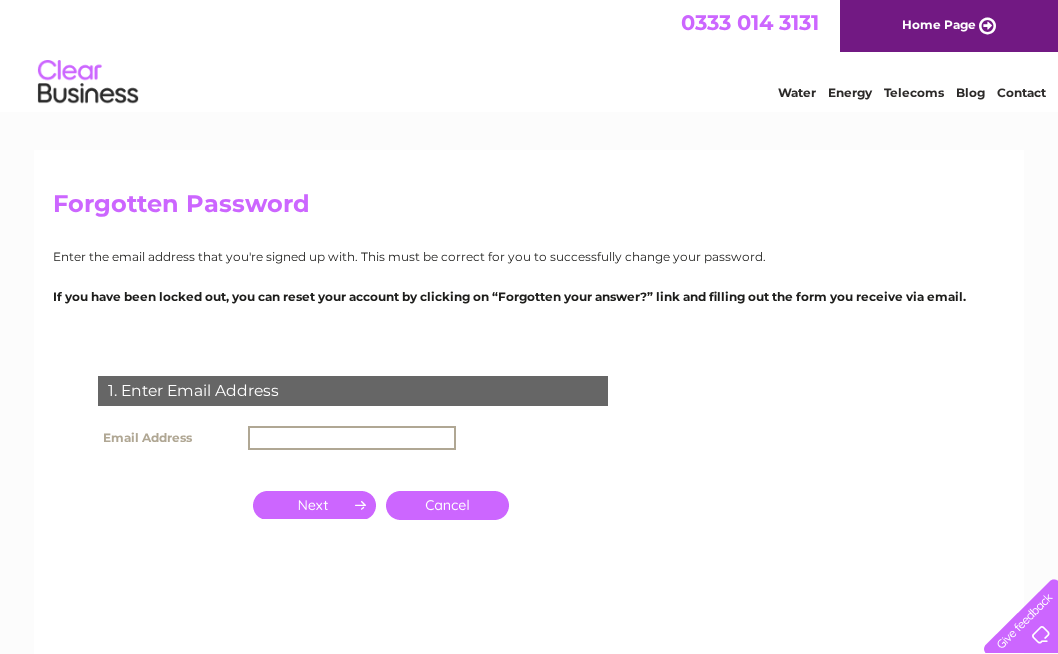 click at bounding box center (352, 438) 